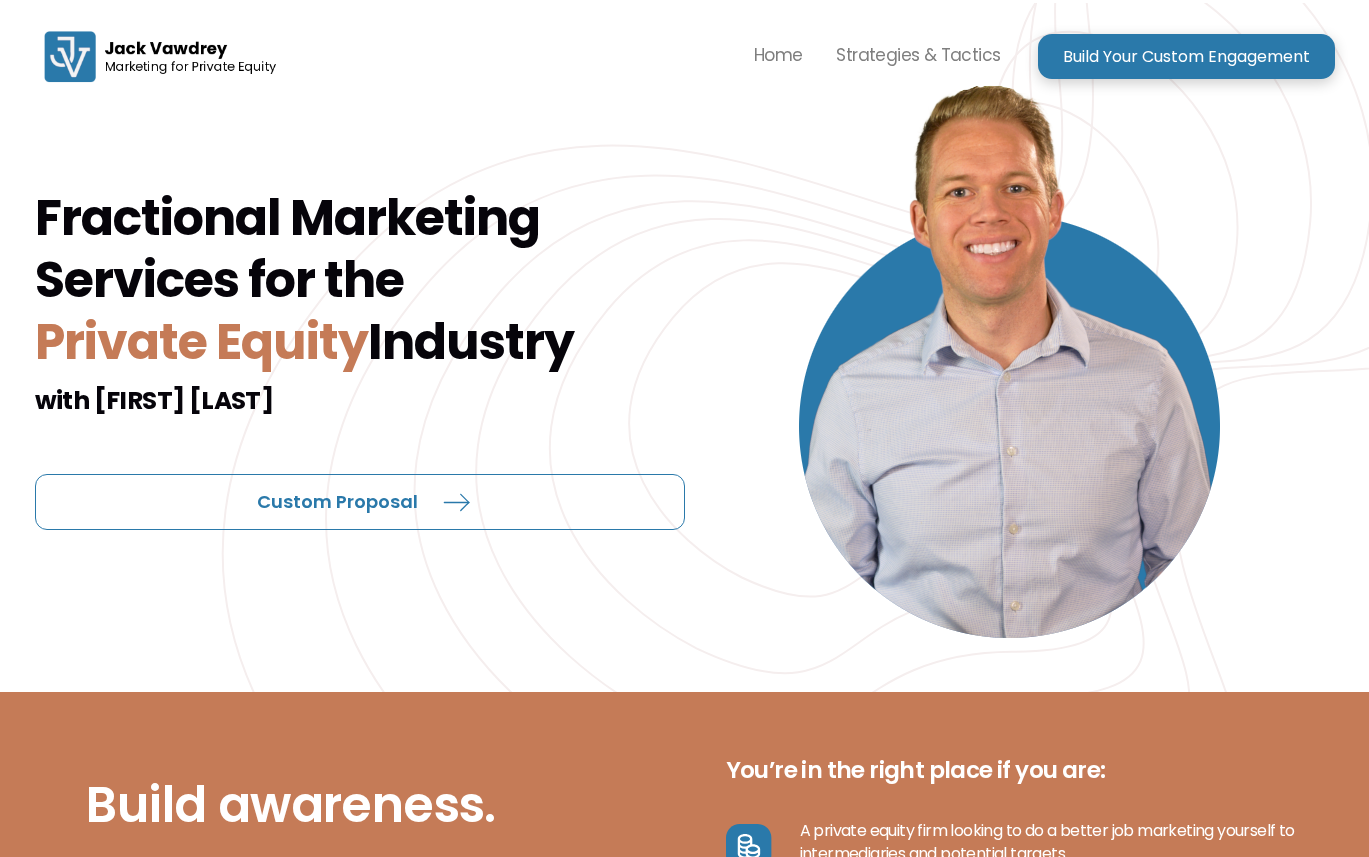 scroll, scrollTop: 0, scrollLeft: 0, axis: both 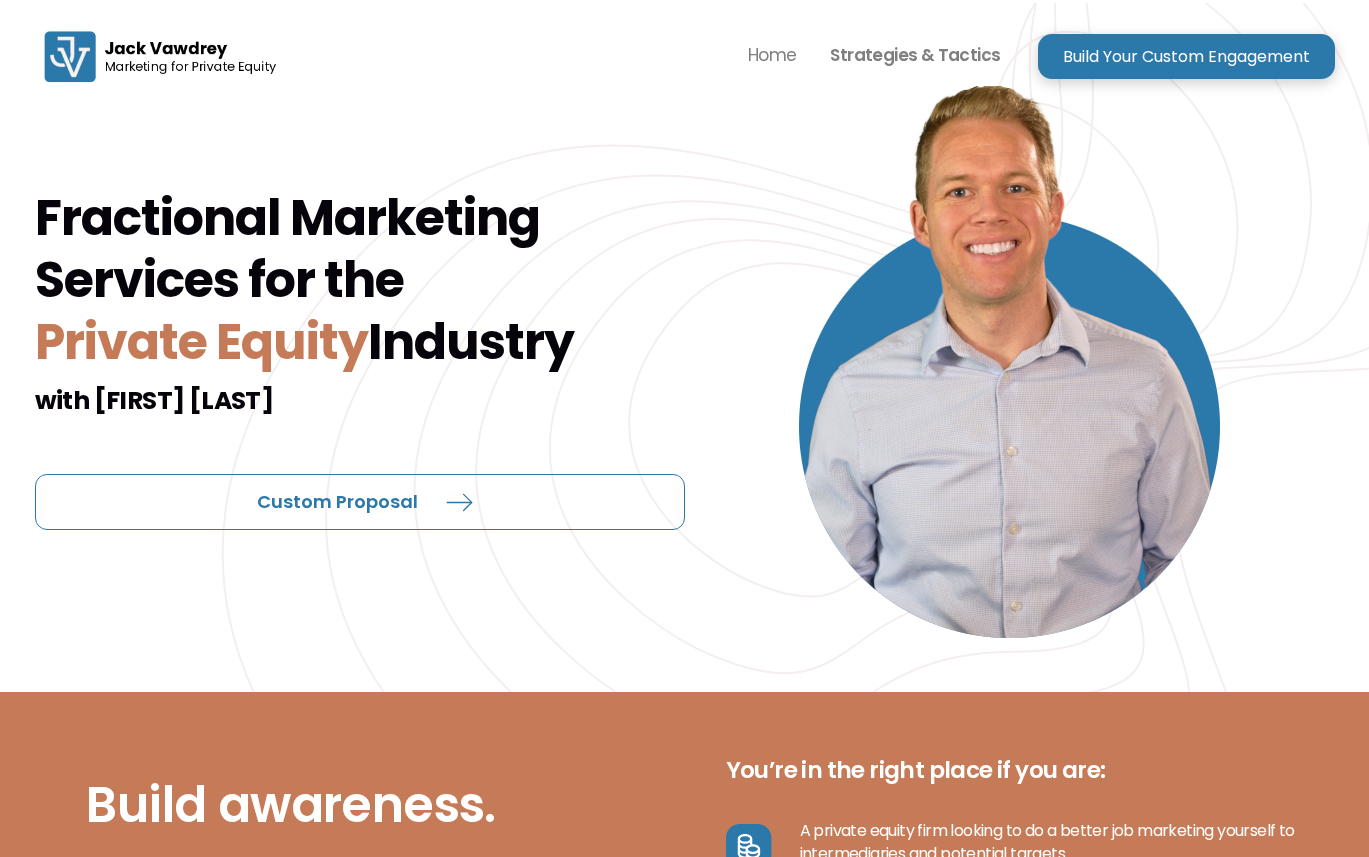 click on "Strategies & Tactics" at bounding box center (915, 55) 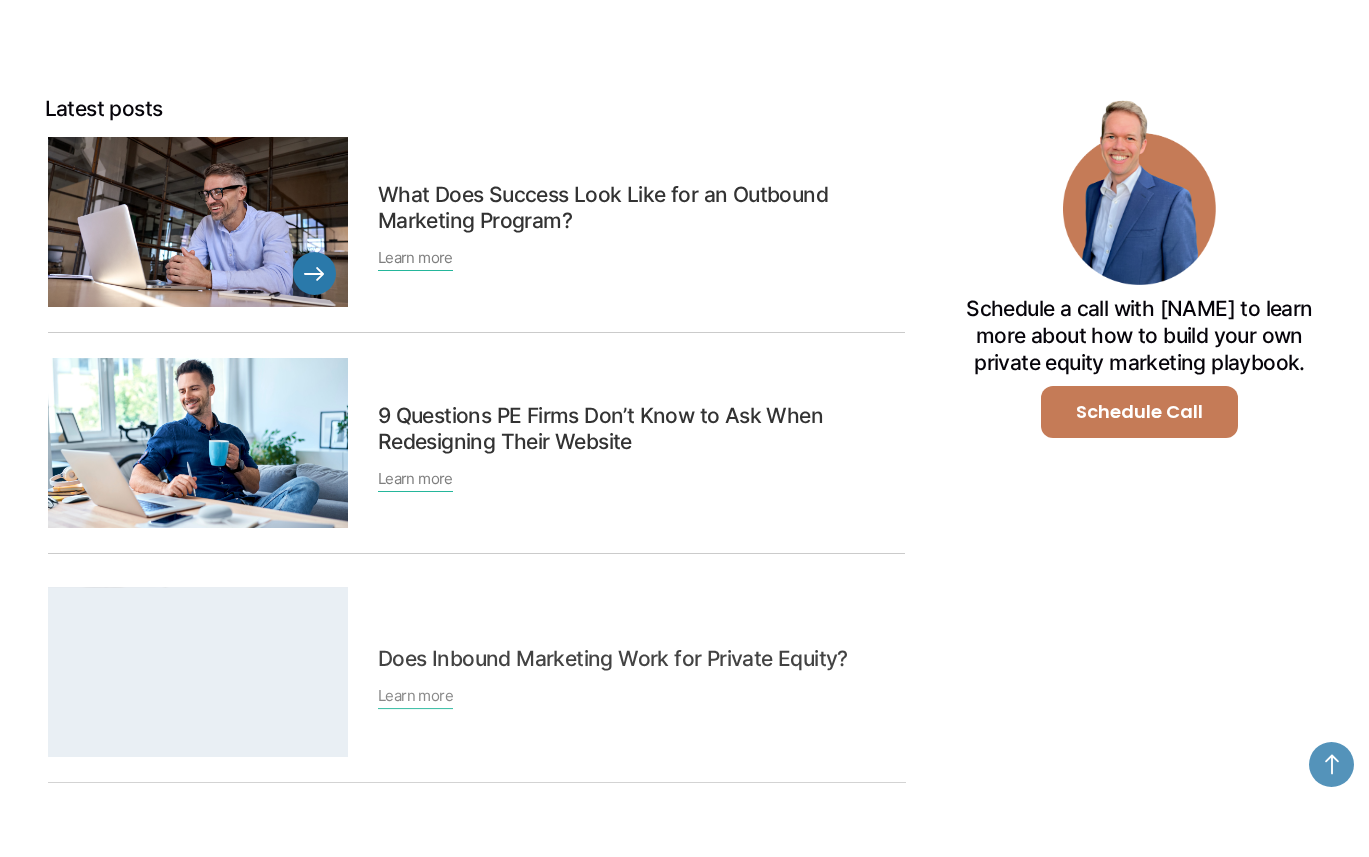 scroll, scrollTop: 673, scrollLeft: 0, axis: vertical 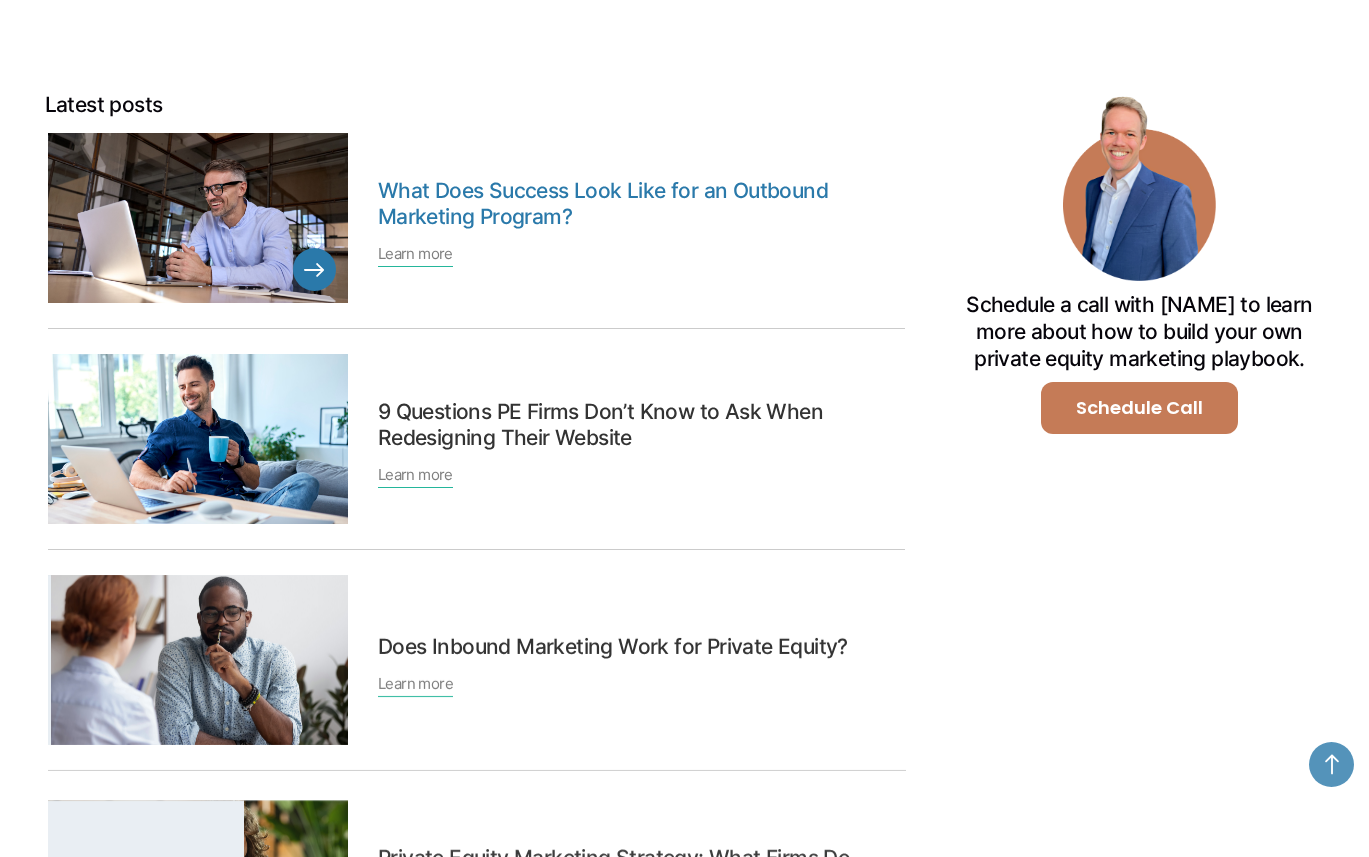 click on "What Does Success Look Like for an Outbound Marketing Program?" at bounding box center (637, 204) 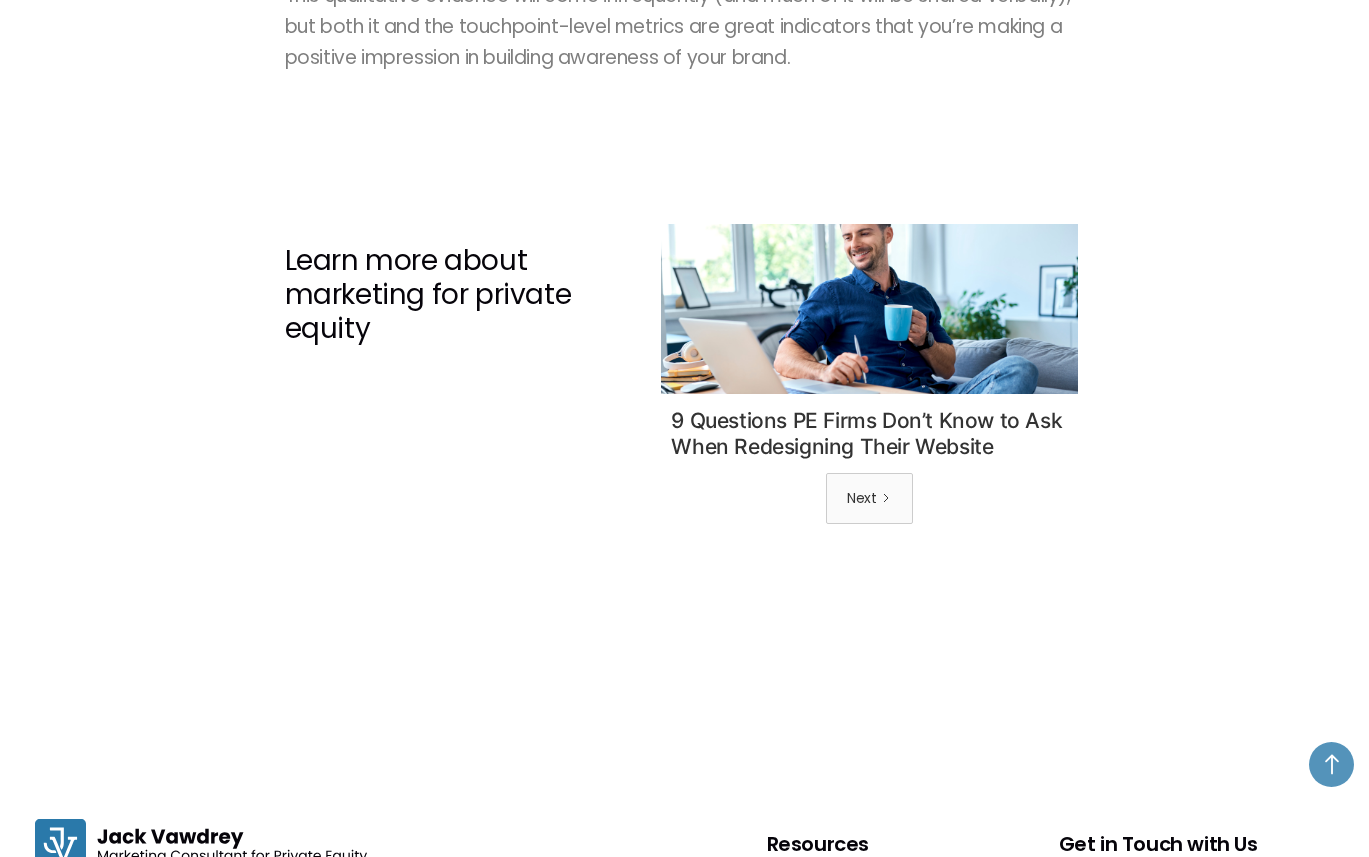 scroll, scrollTop: 5445, scrollLeft: 0, axis: vertical 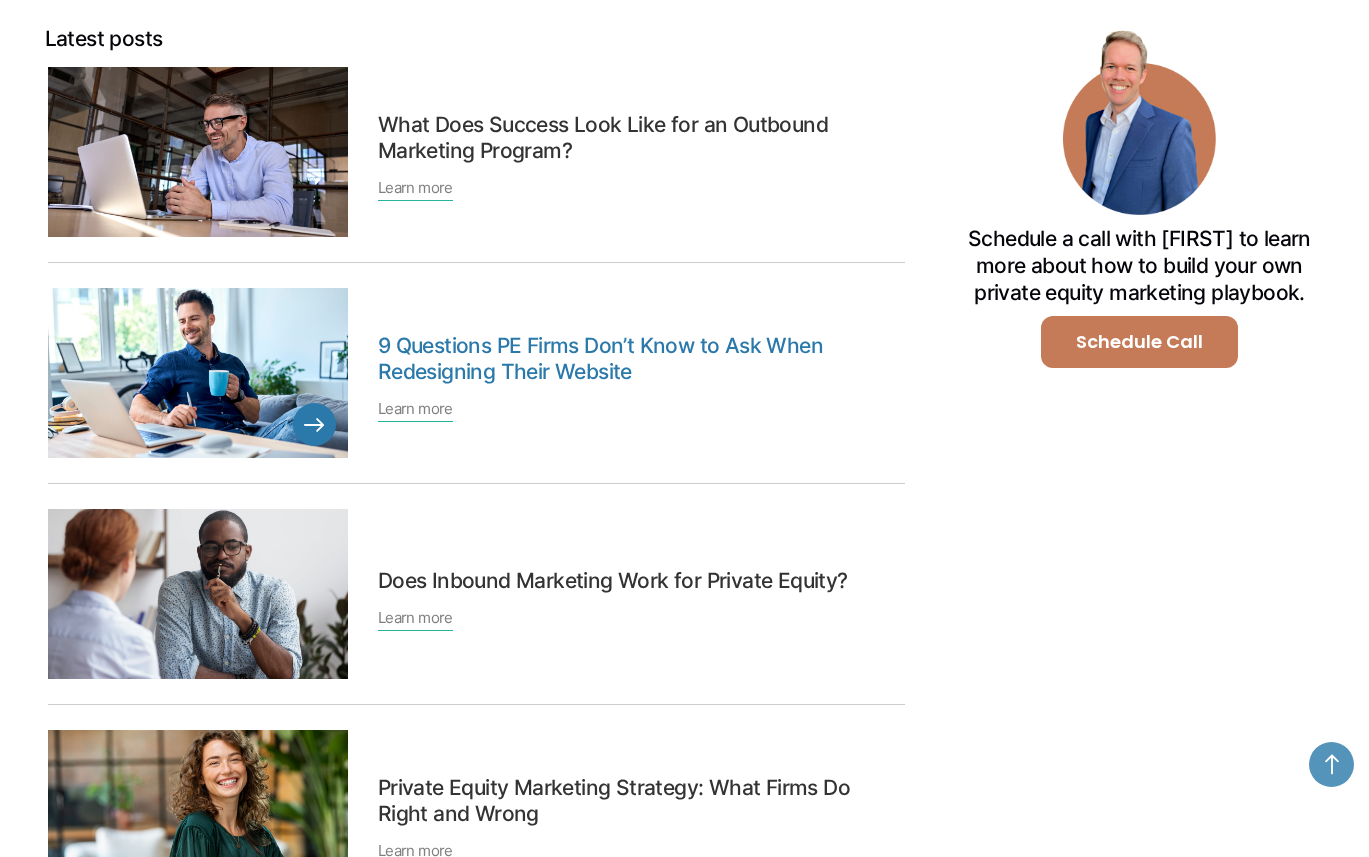 click on "9 Questions PE Firms Don’t Know to Ask When Redesigning Their Website" at bounding box center (637, 359) 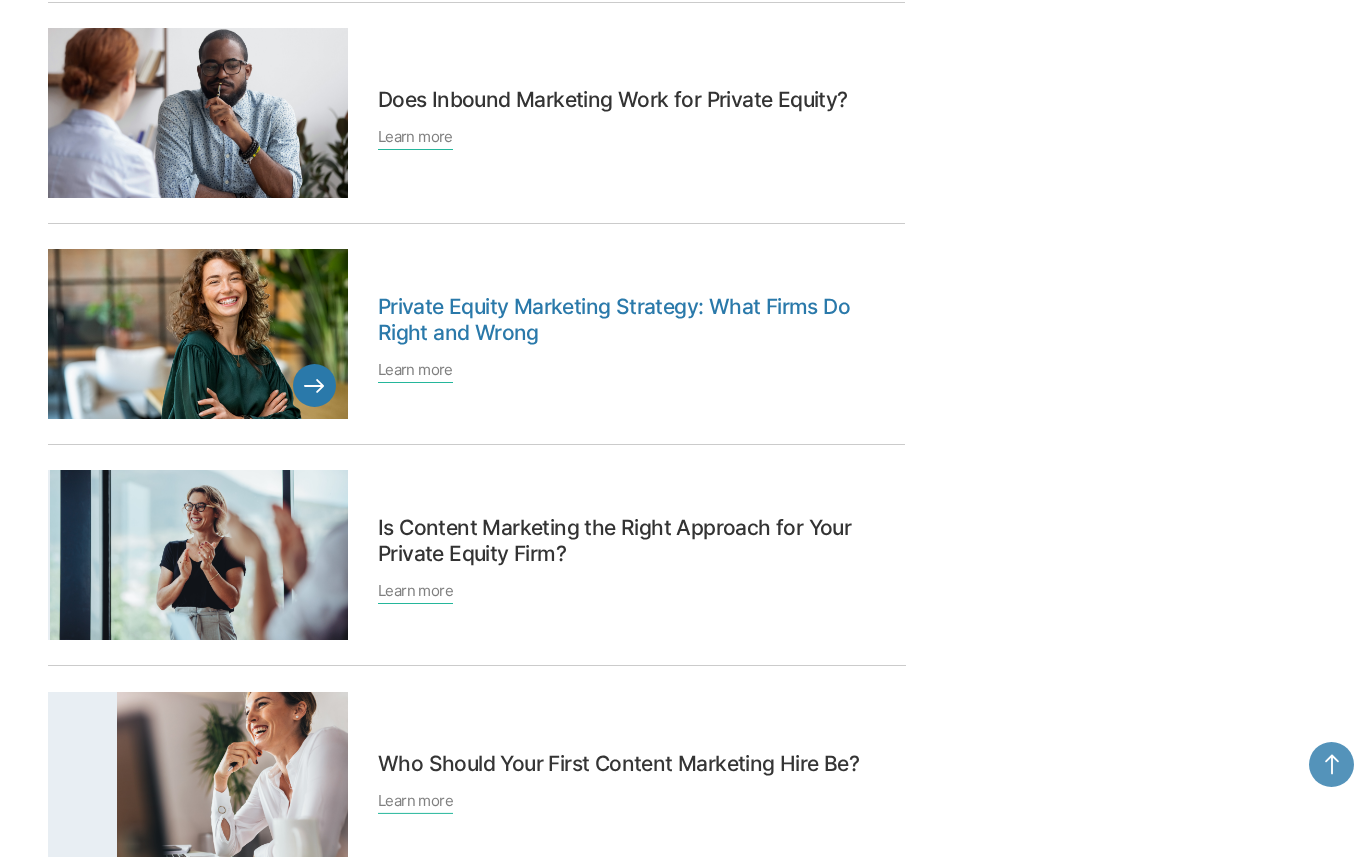 scroll, scrollTop: 1320, scrollLeft: 0, axis: vertical 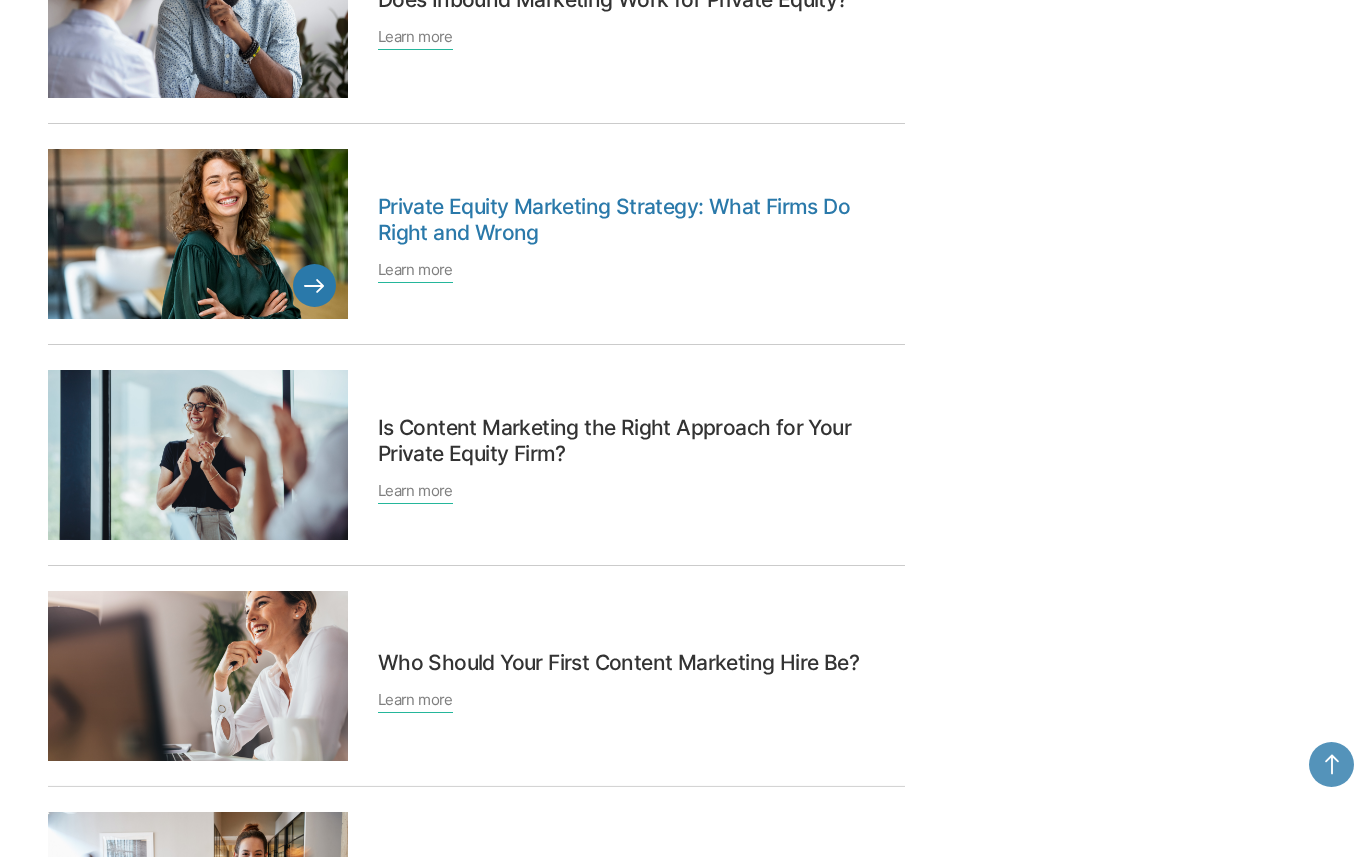 click on "Private Equity Marketing Strategy: What Firms Do Right and Wrong" at bounding box center (637, 220) 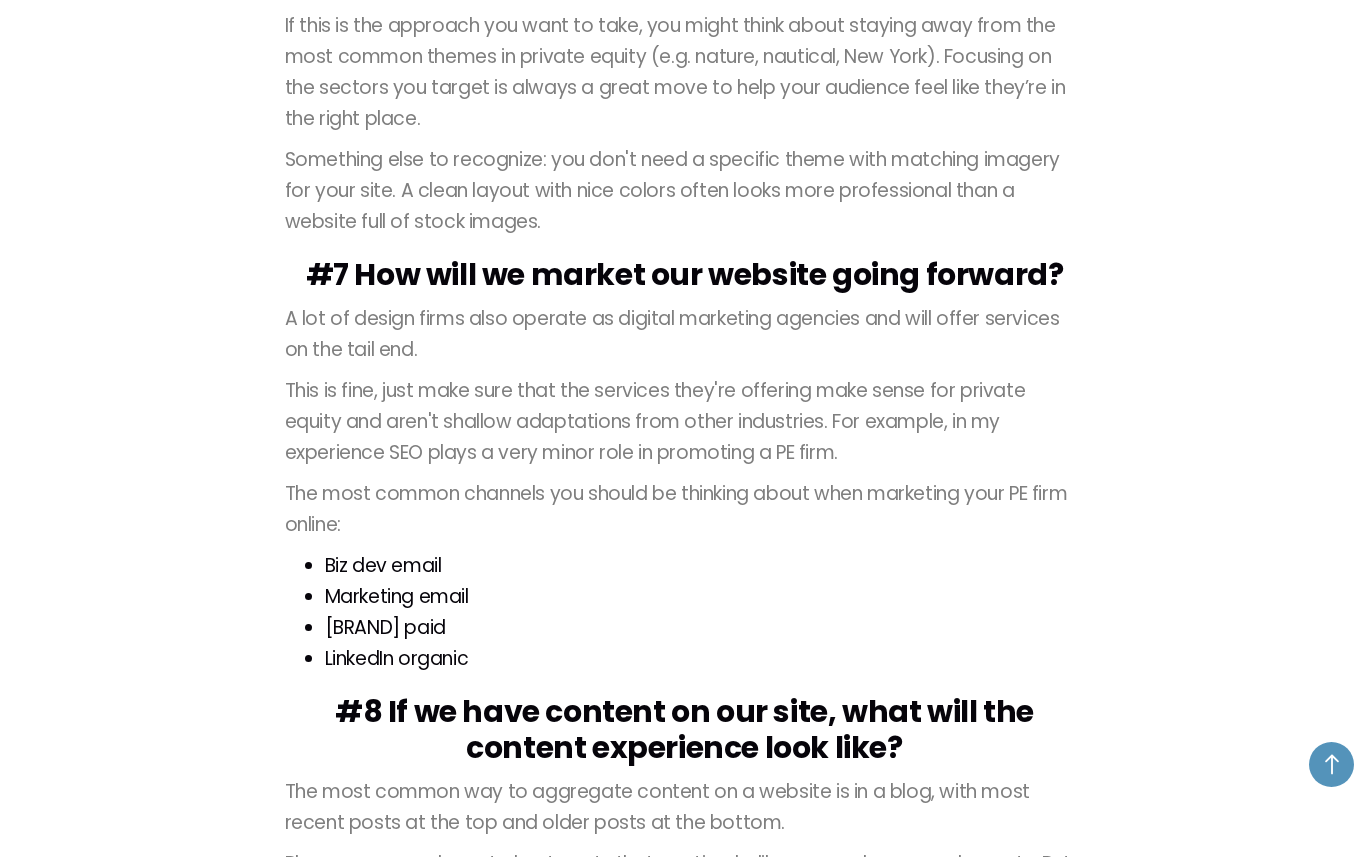 scroll, scrollTop: 2830, scrollLeft: 0, axis: vertical 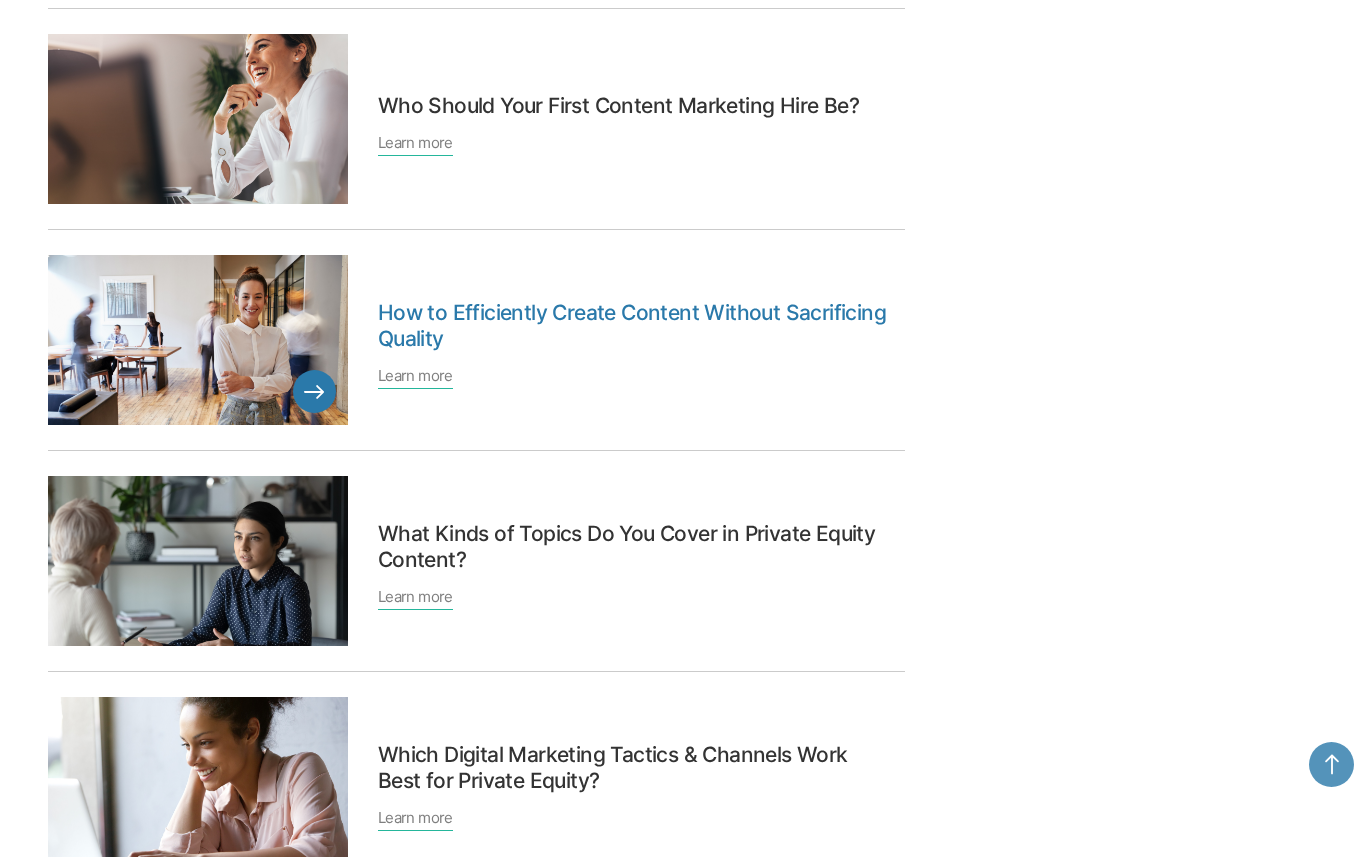 click on "How to Efficiently Create Content Without Sacrificing Quality" at bounding box center (637, 326) 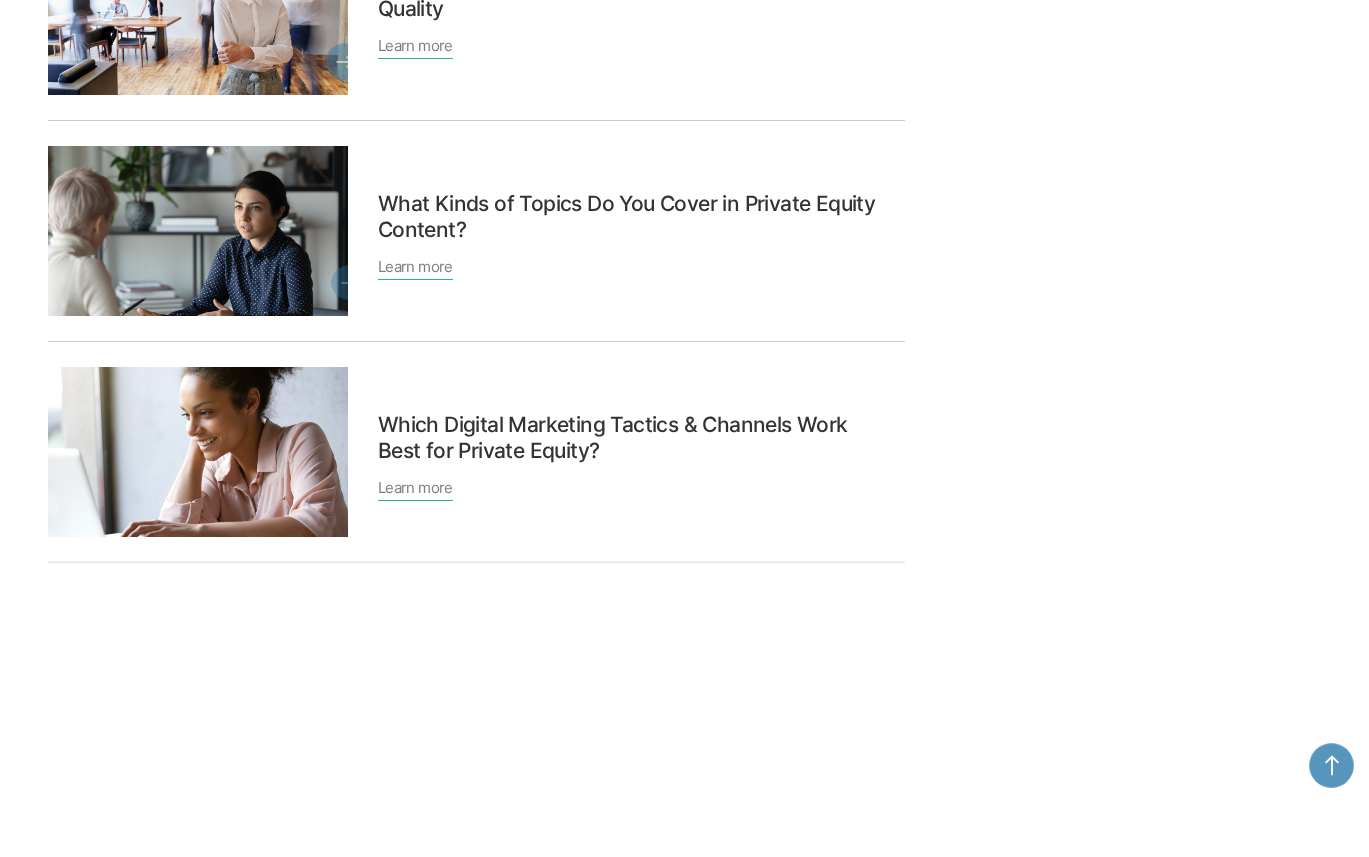 scroll, scrollTop: 2274, scrollLeft: 0, axis: vertical 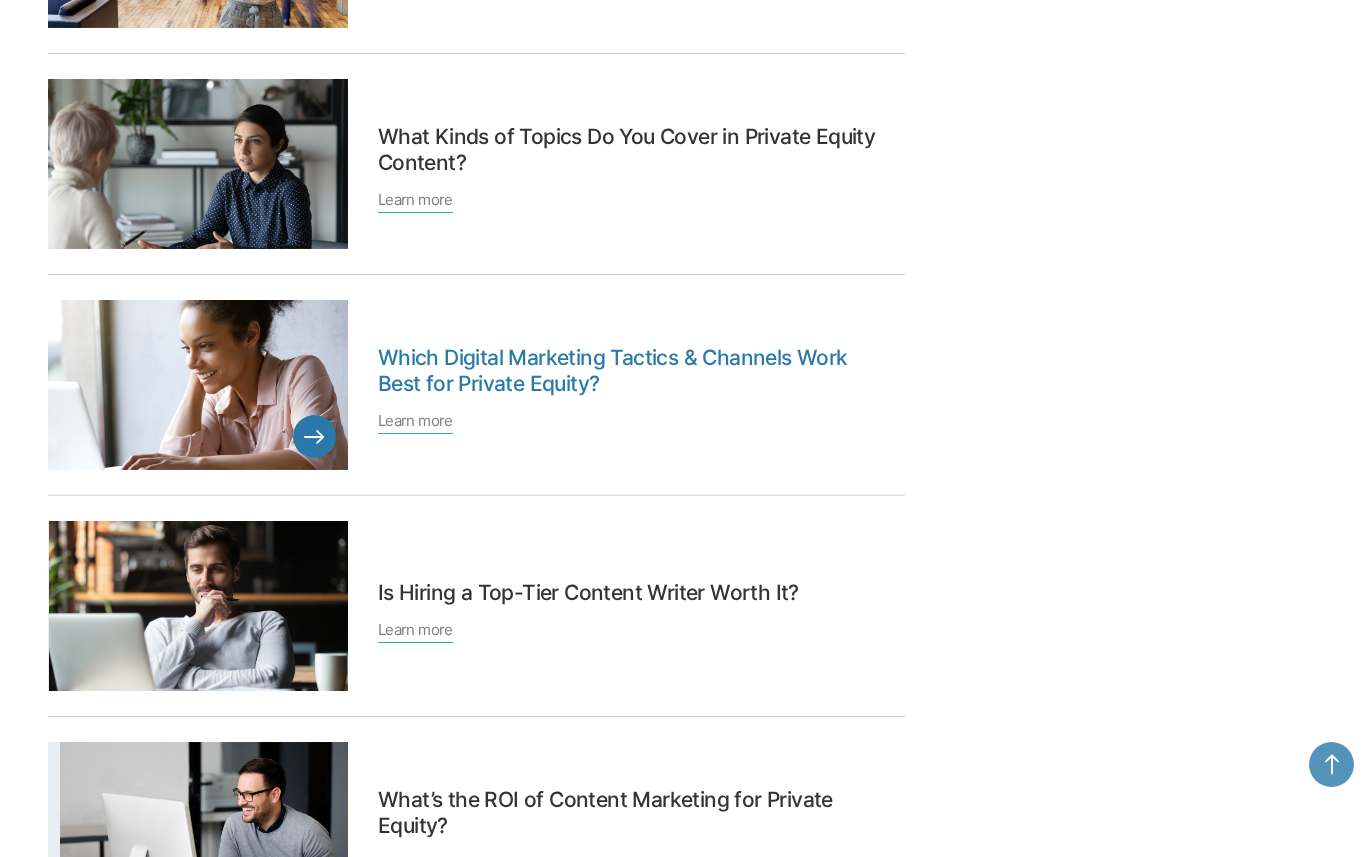 click on "Which Digital Marketing Tactics & Channels Work Best for Private Equity?" at bounding box center [637, 371] 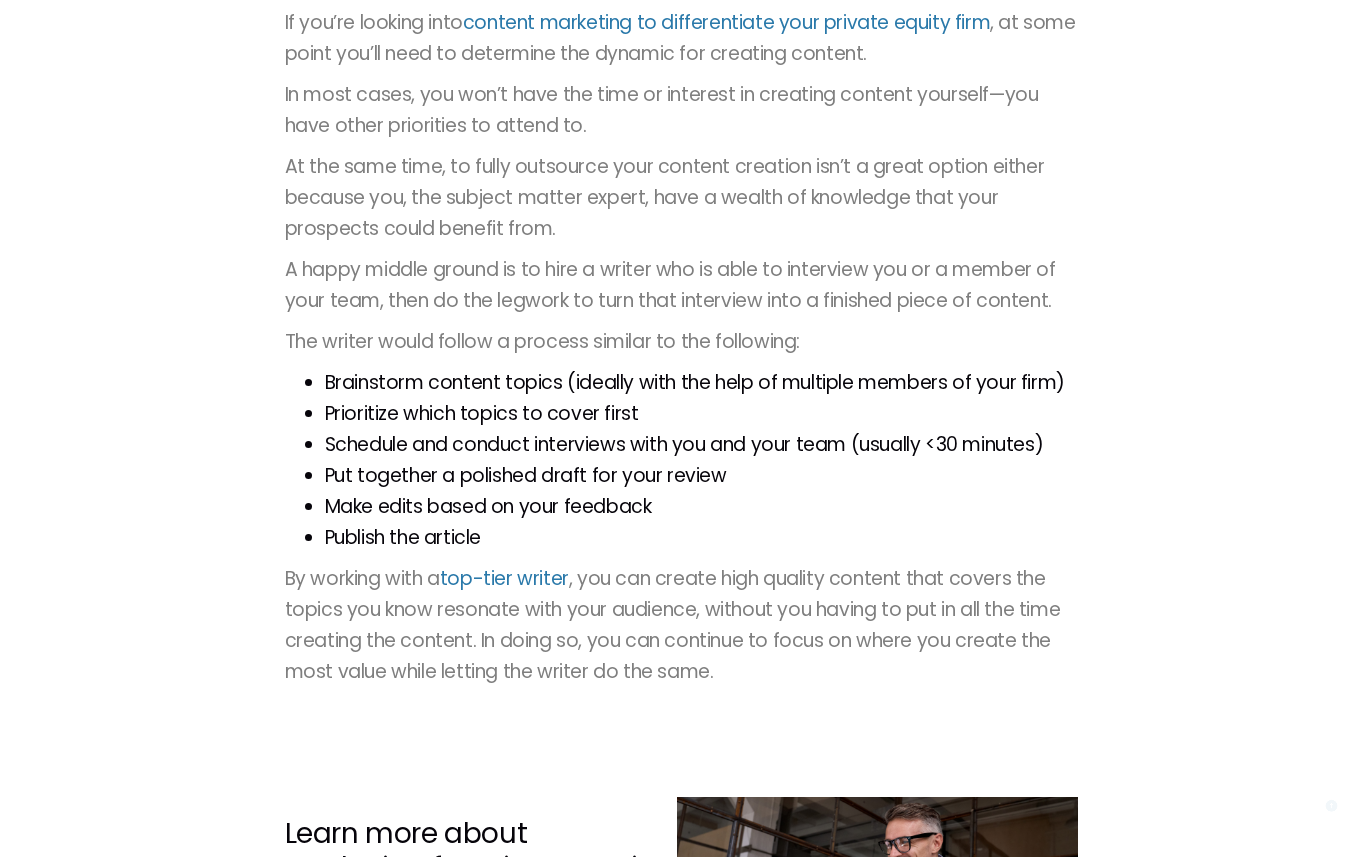 scroll, scrollTop: 839, scrollLeft: 0, axis: vertical 